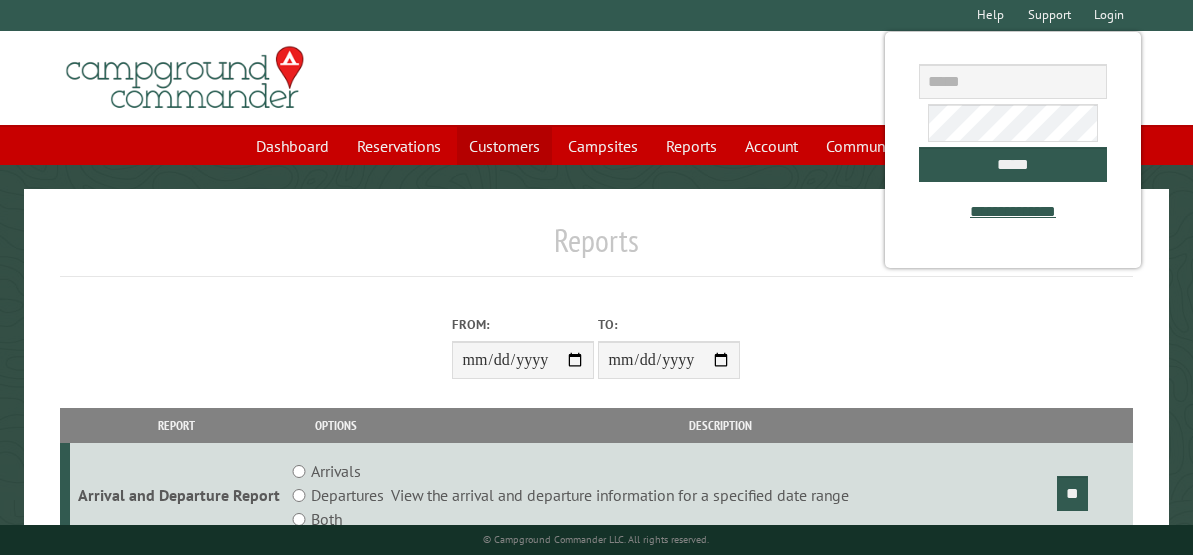 scroll, scrollTop: 0, scrollLeft: 0, axis: both 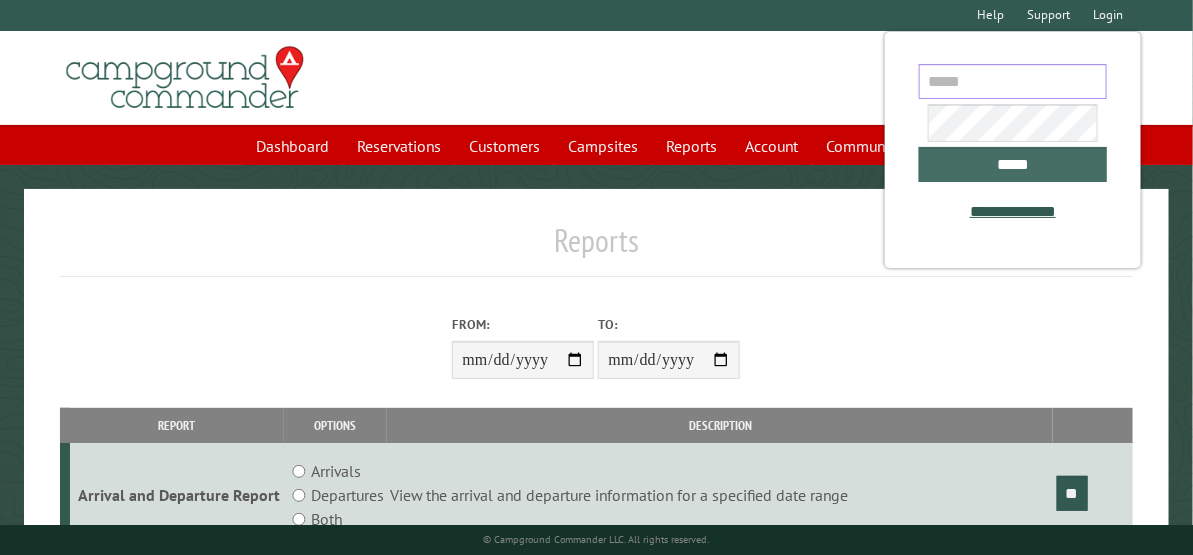 type on "**********" 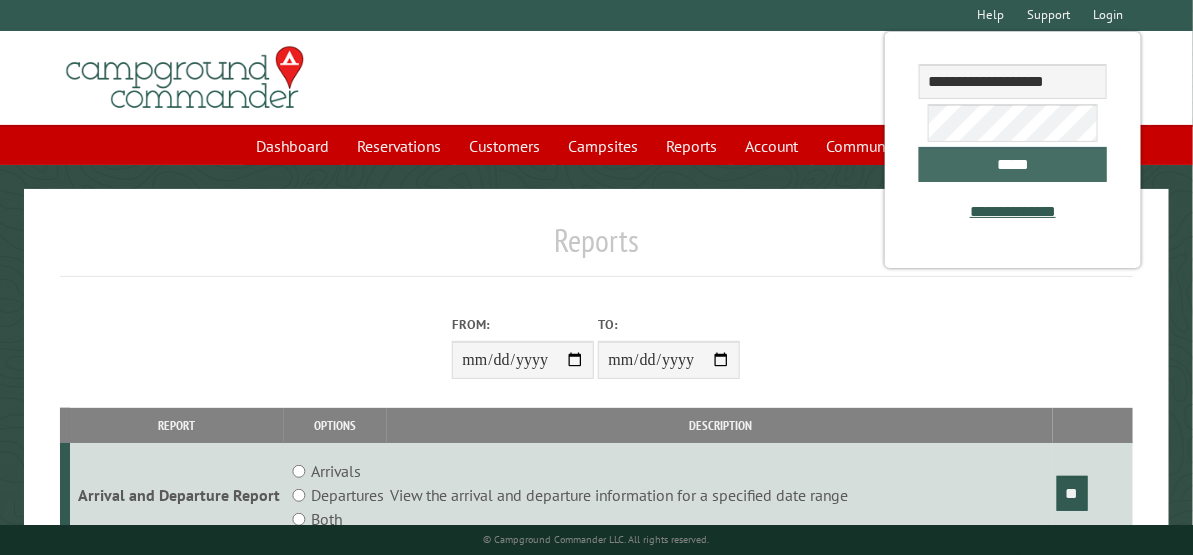 click on "*****" at bounding box center [1012, 164] 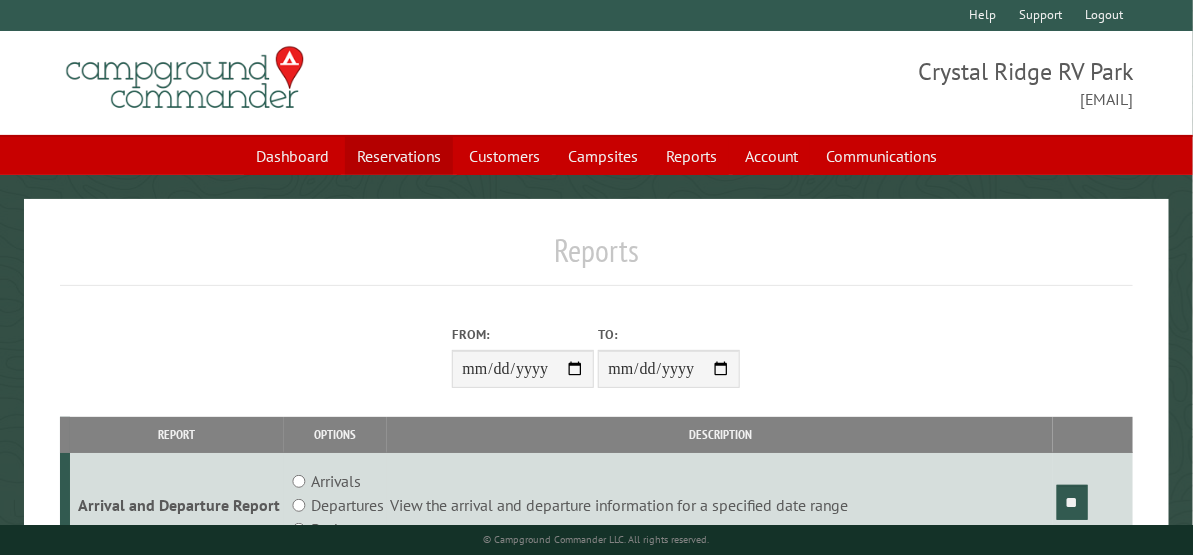 click on "Reservations" at bounding box center (399, 156) 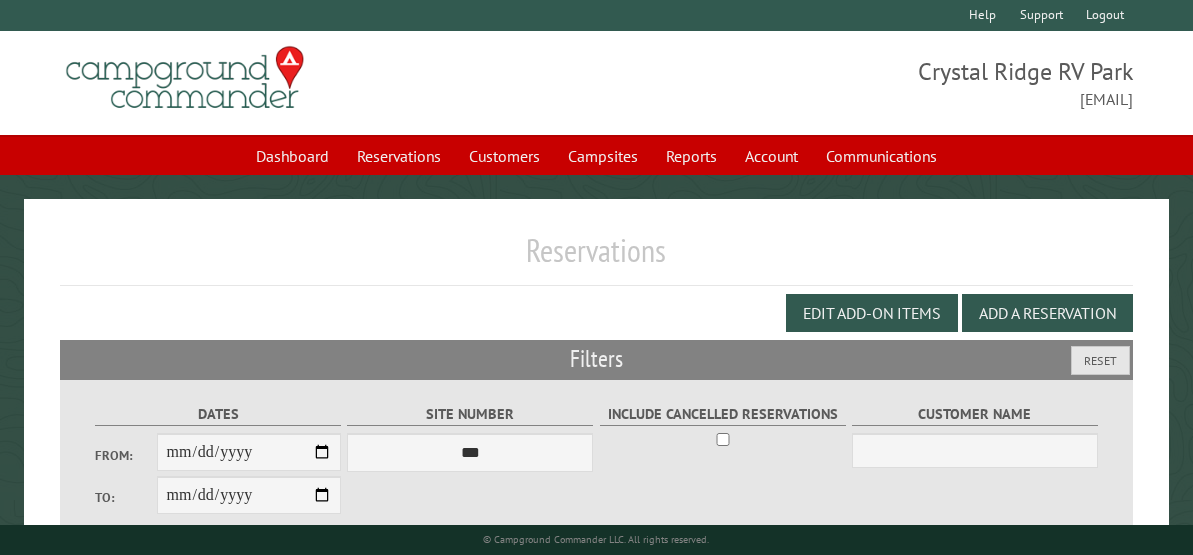 scroll, scrollTop: 0, scrollLeft: 0, axis: both 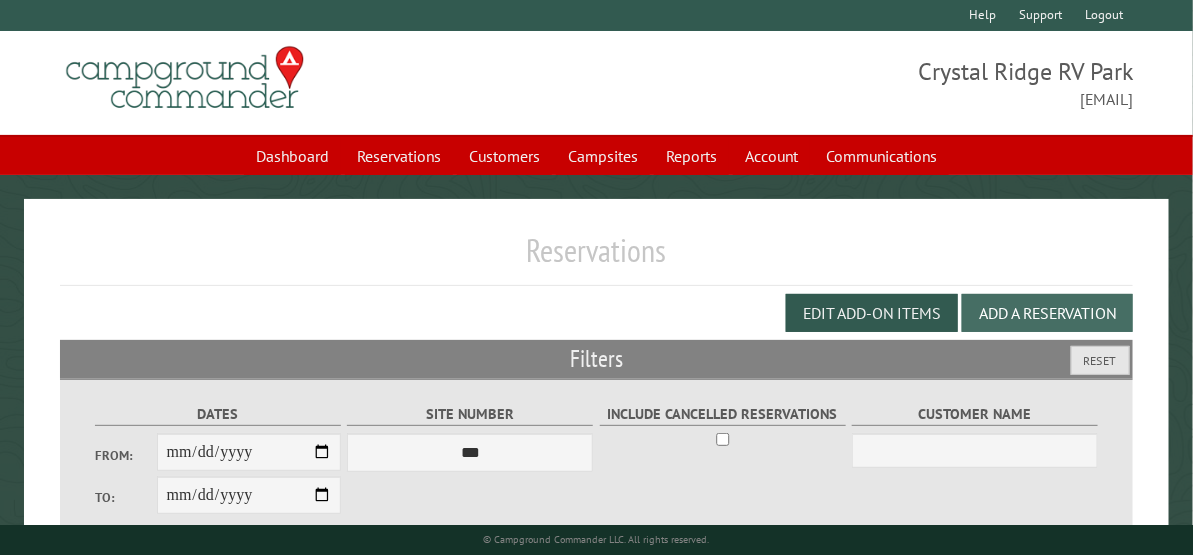 click on "Add a Reservation" at bounding box center (1047, 313) 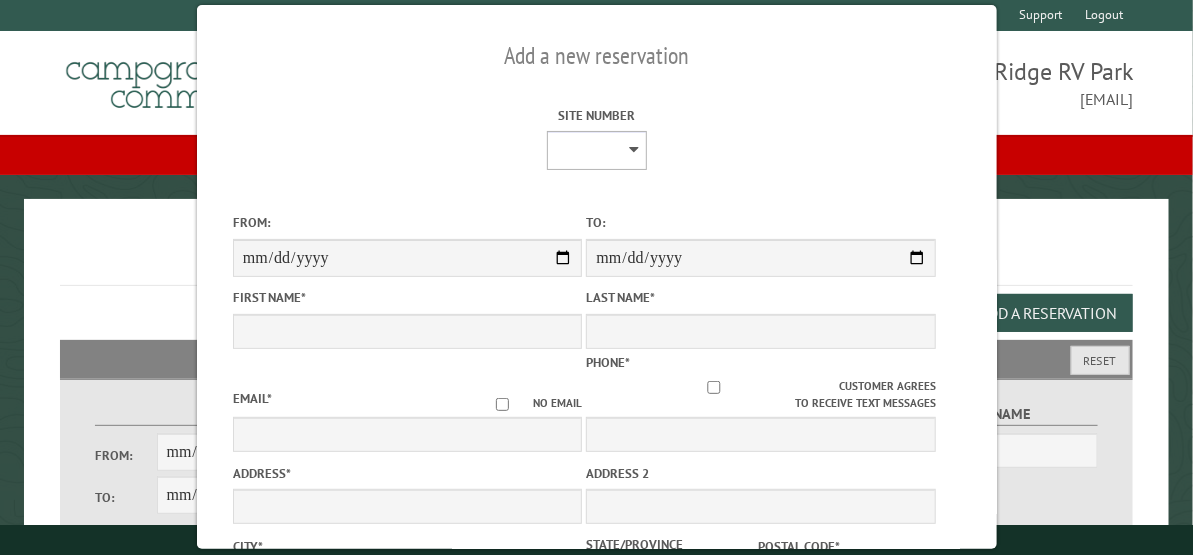 click on "**********" at bounding box center (597, 150) 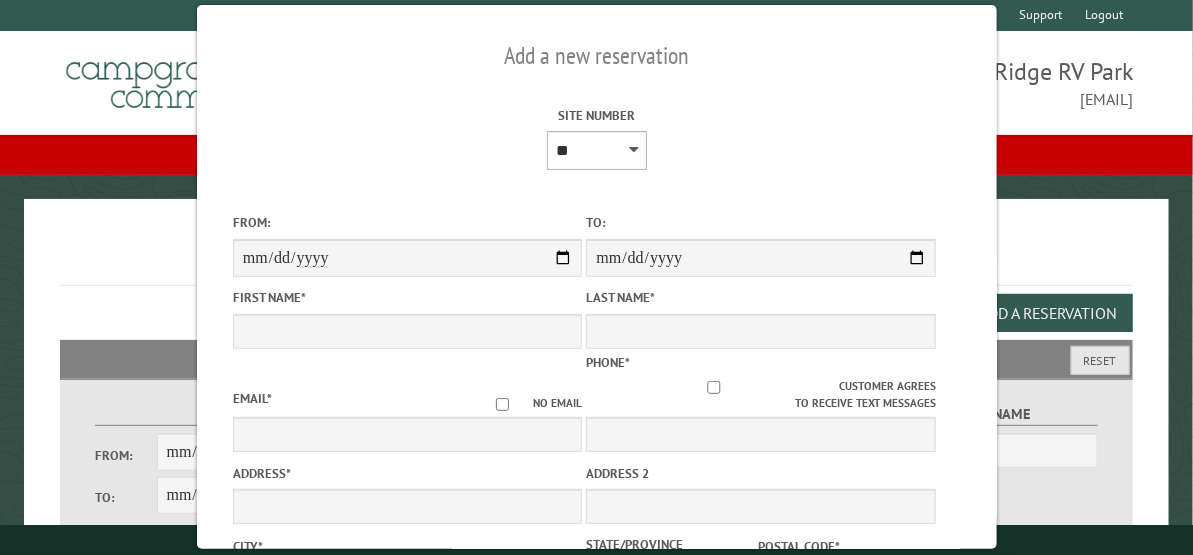 click on "**********" at bounding box center [597, 150] 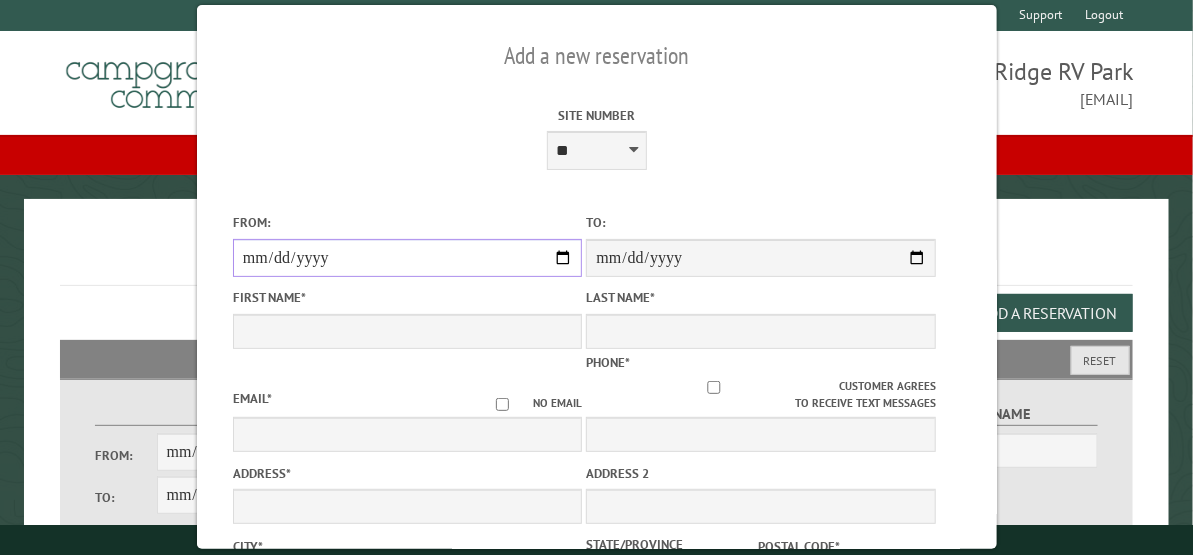 click on "From:" at bounding box center (407, 258) 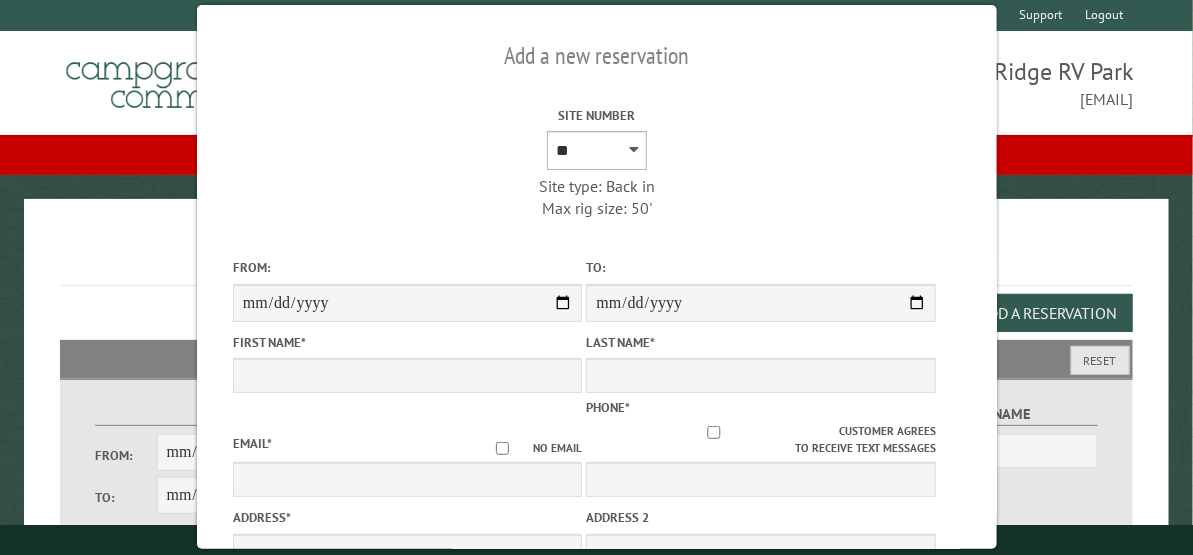 click on "**********" at bounding box center [597, 150] 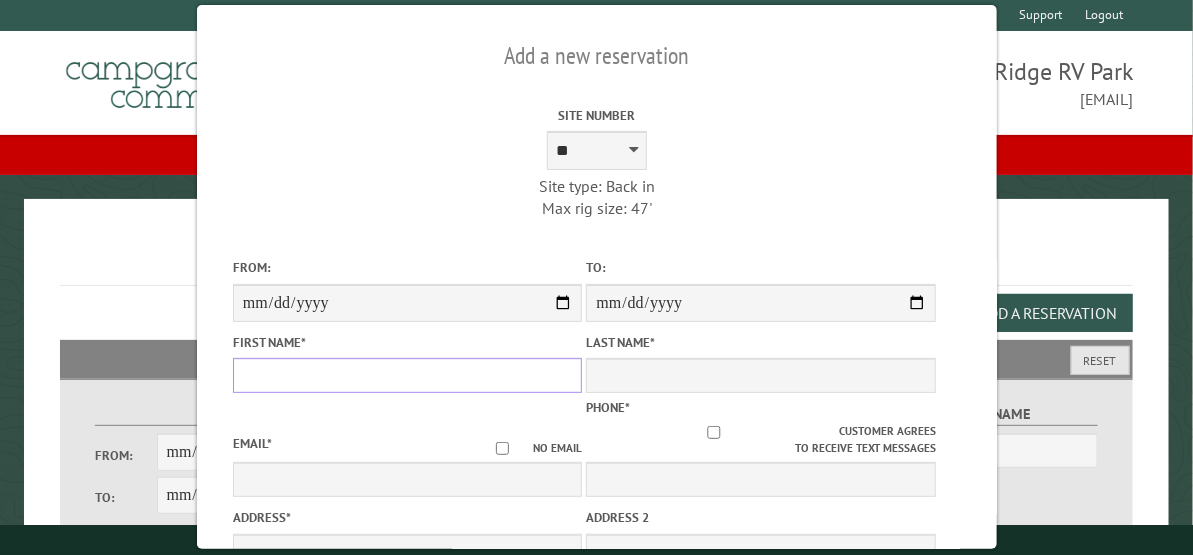 click on "First Name *" at bounding box center [407, 375] 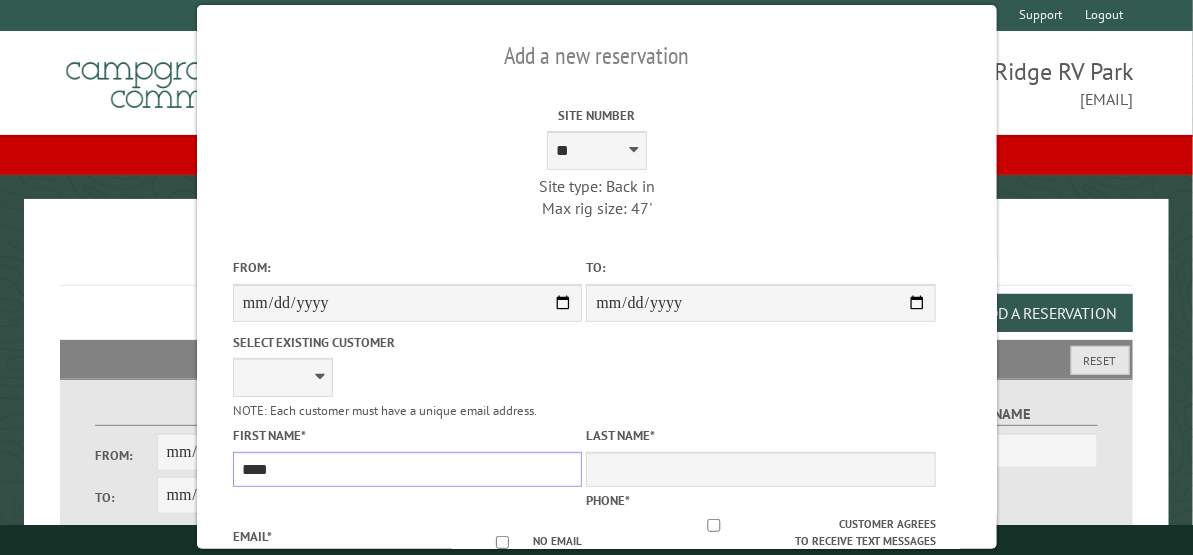 type on "****" 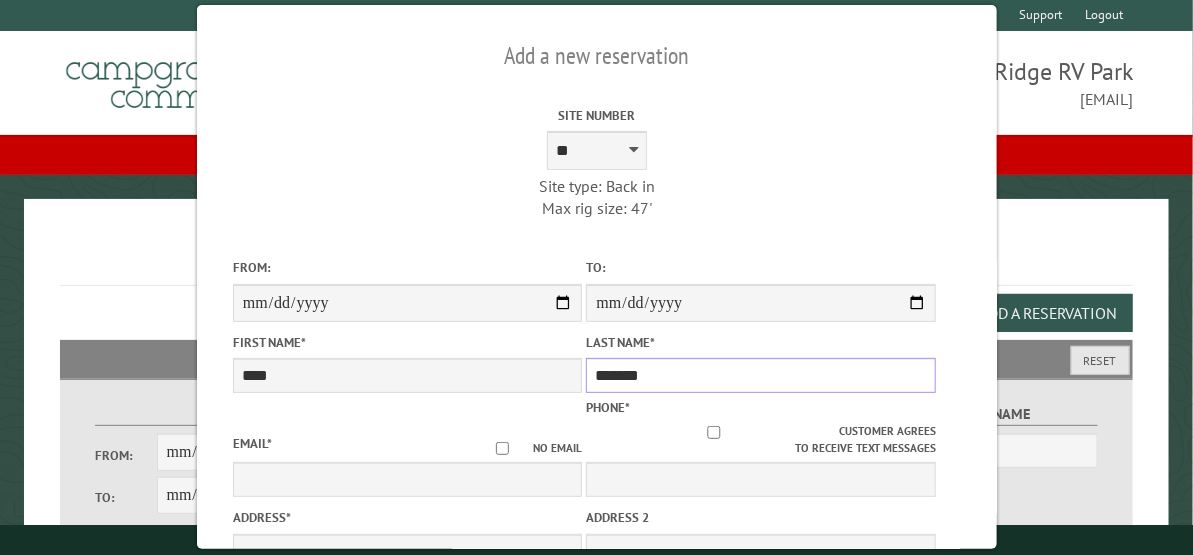 type on "*******" 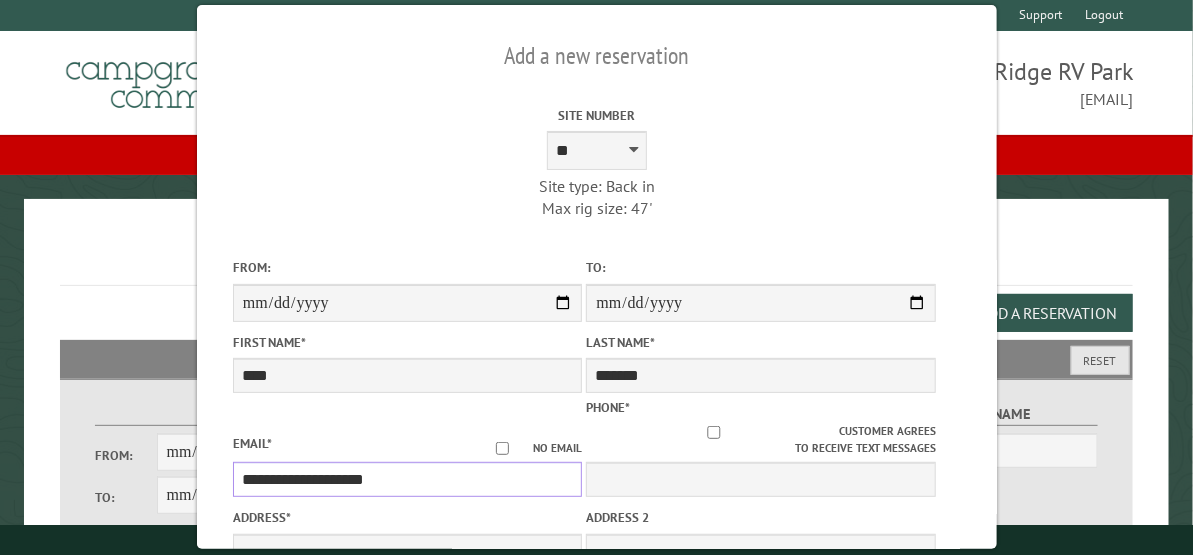 type on "**********" 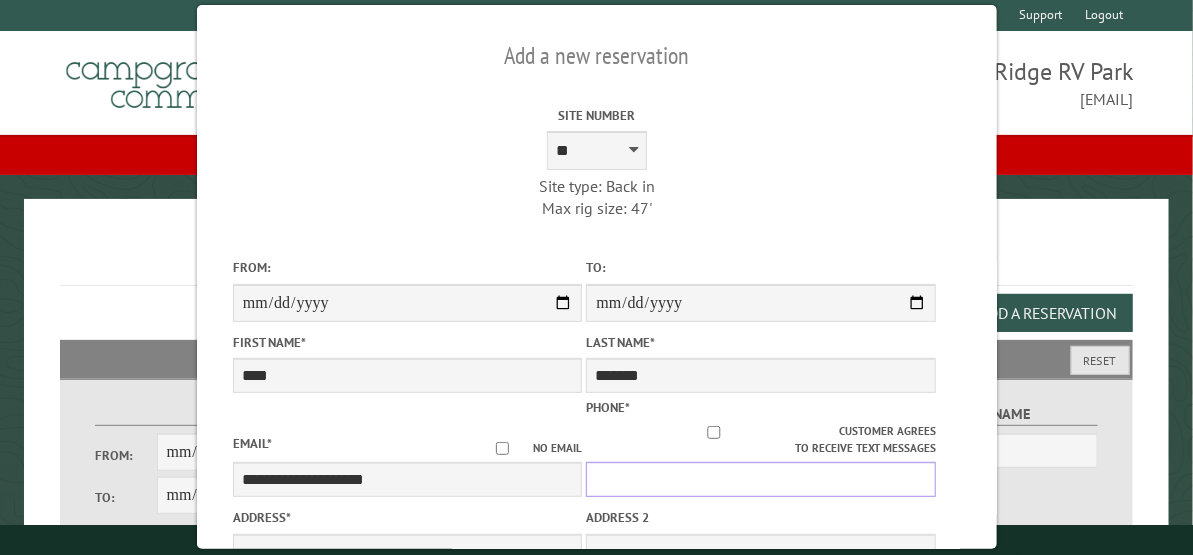 click on "Phone *" at bounding box center [761, 479] 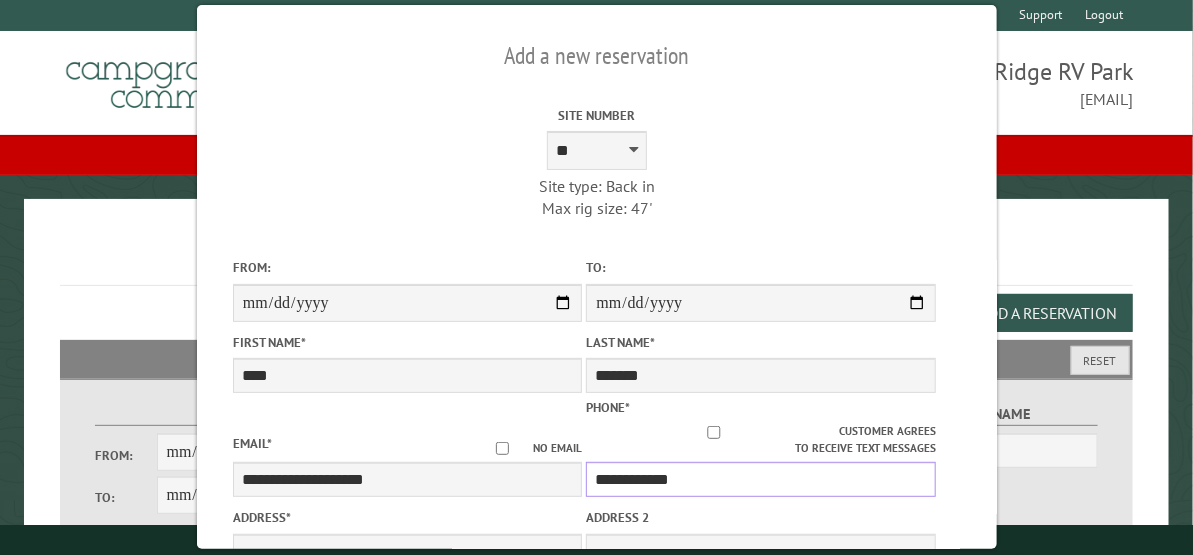 type on "**********" 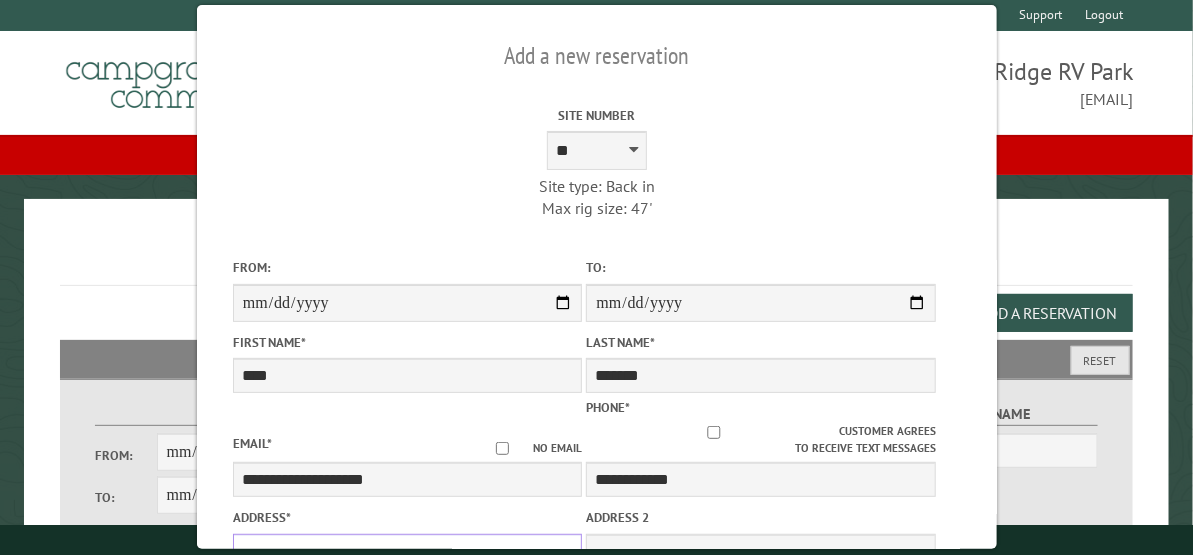 click on "Address *" at bounding box center (407, 551) 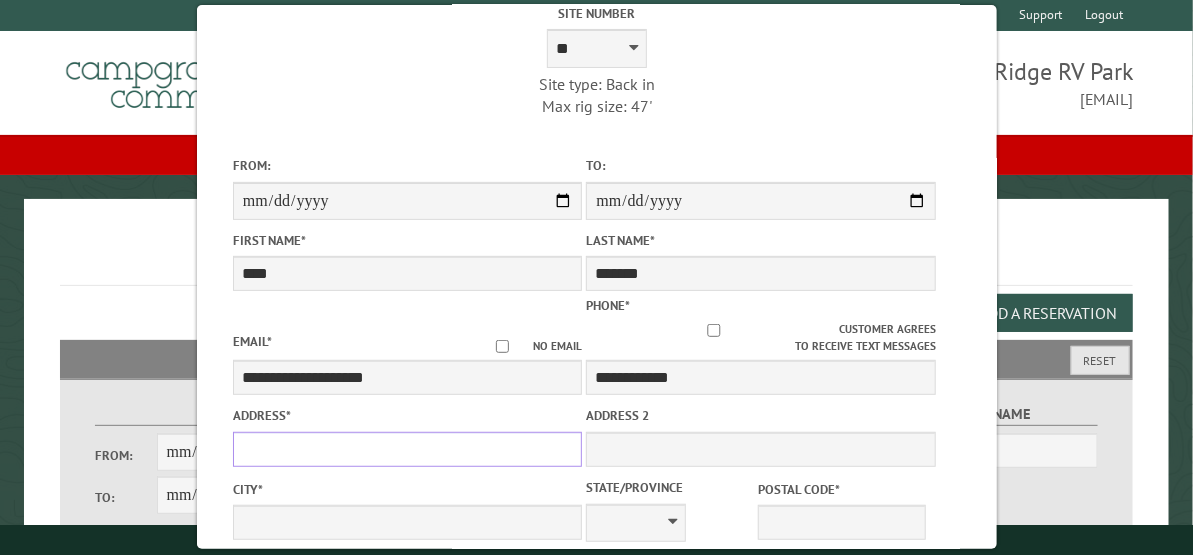scroll, scrollTop: 222, scrollLeft: 0, axis: vertical 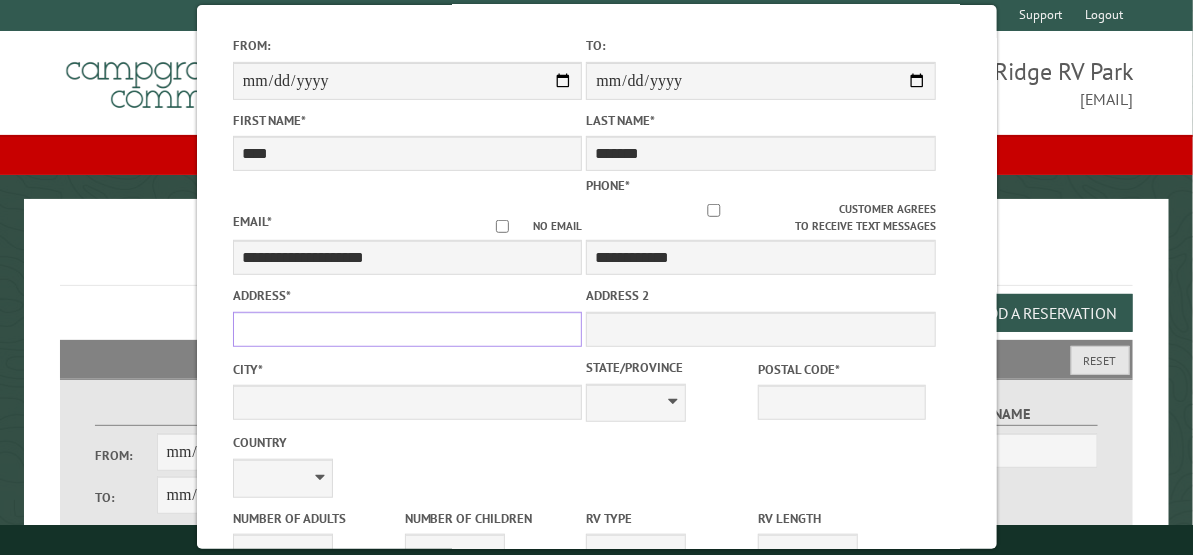 click on "Address *" at bounding box center (407, 329) 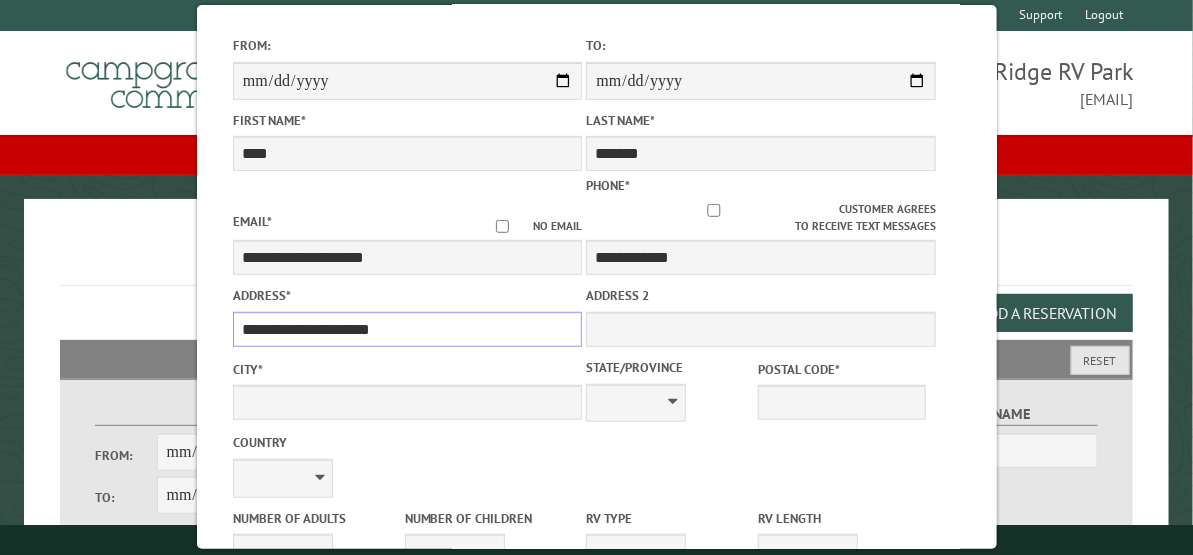 type on "**********" 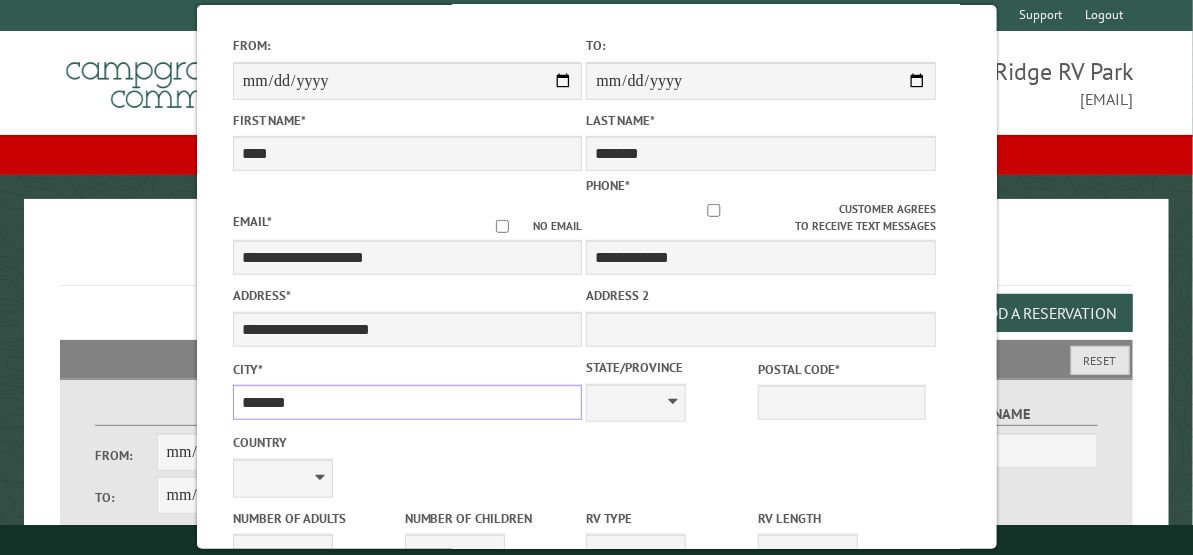 type on "*******" 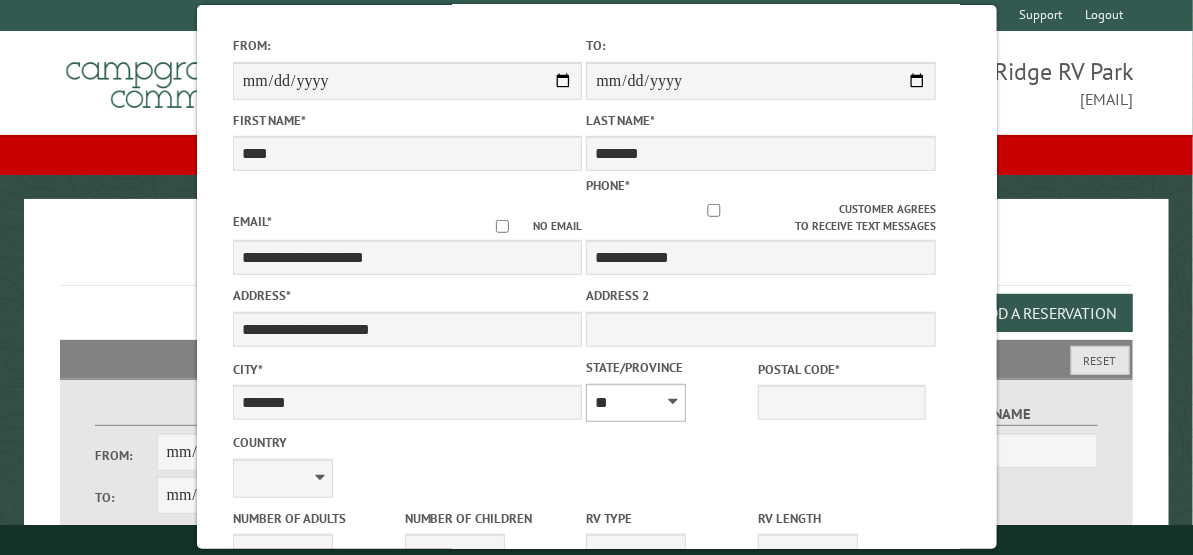 select on "**" 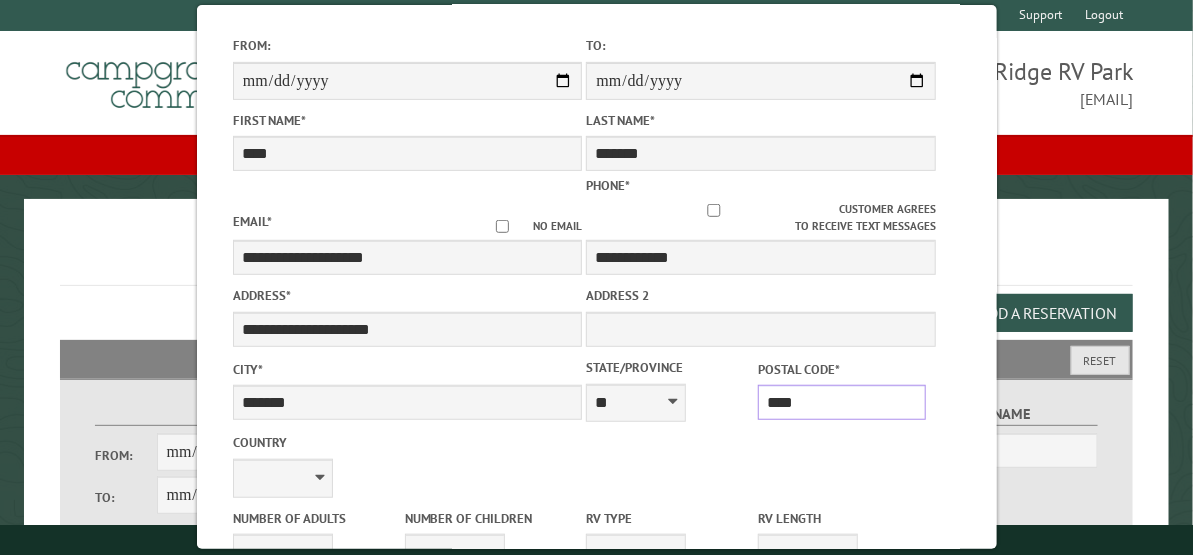 type on "*****" 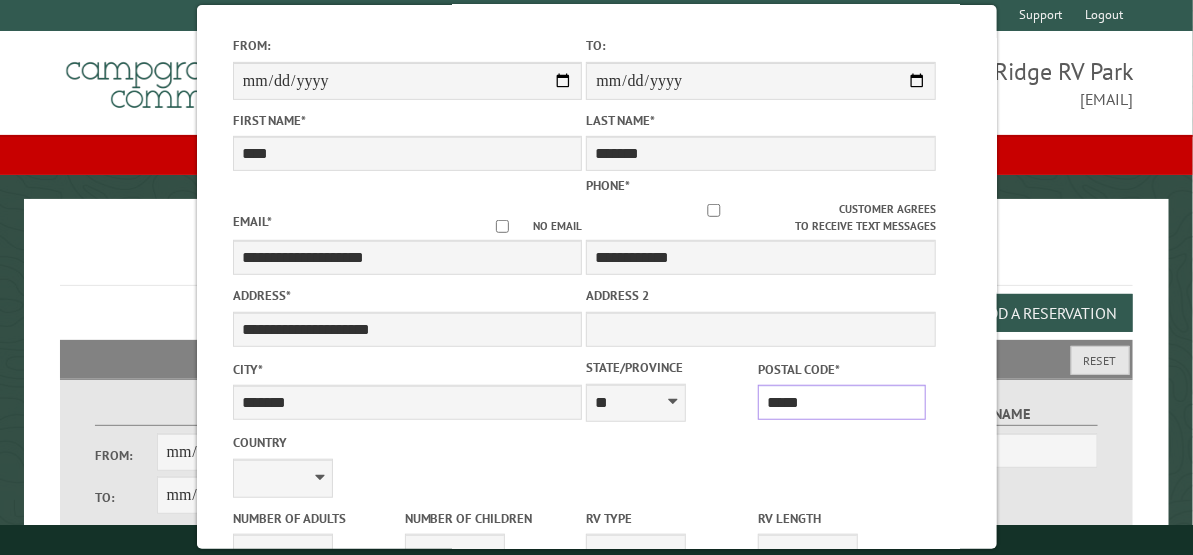 type on "*******" 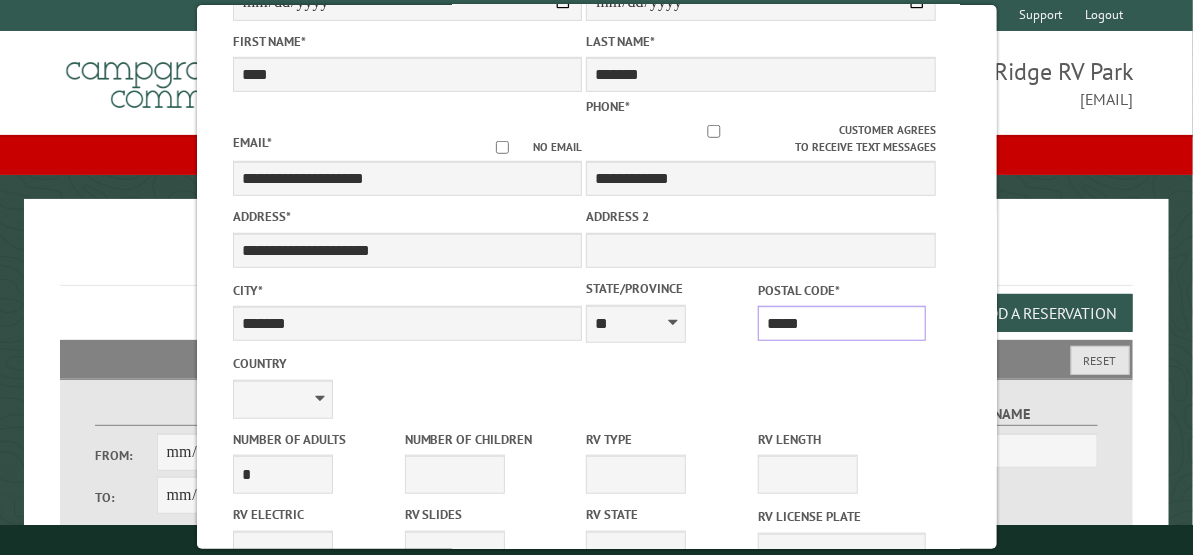 scroll, scrollTop: 444, scrollLeft: 0, axis: vertical 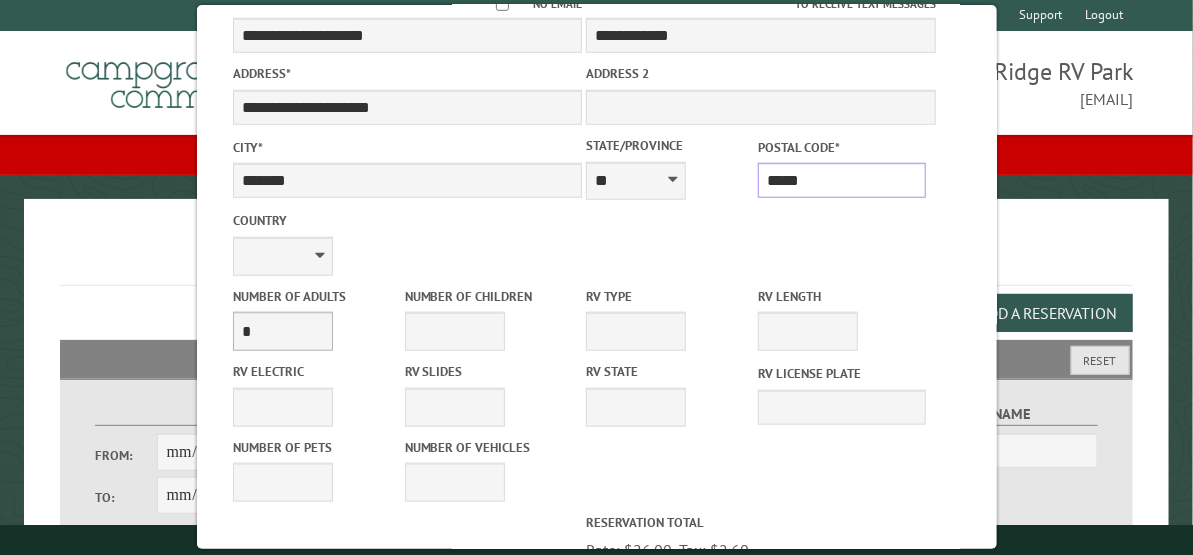 type on "*****" 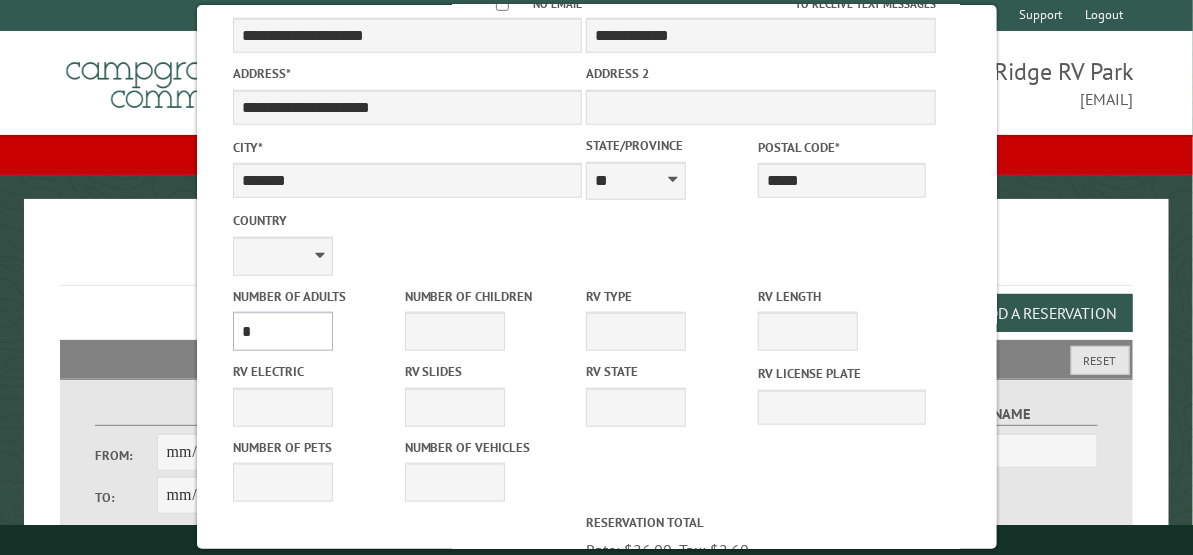 click on "* * * * * * * * * * **" at bounding box center [282, 331] 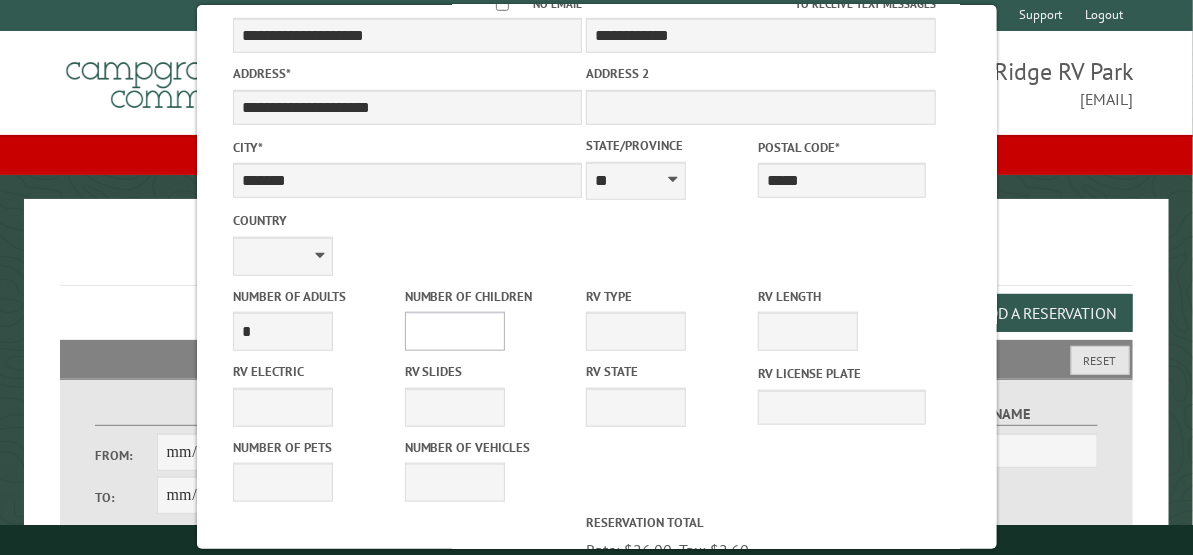 click on "* * * * * * * * * * **" at bounding box center (454, 331) 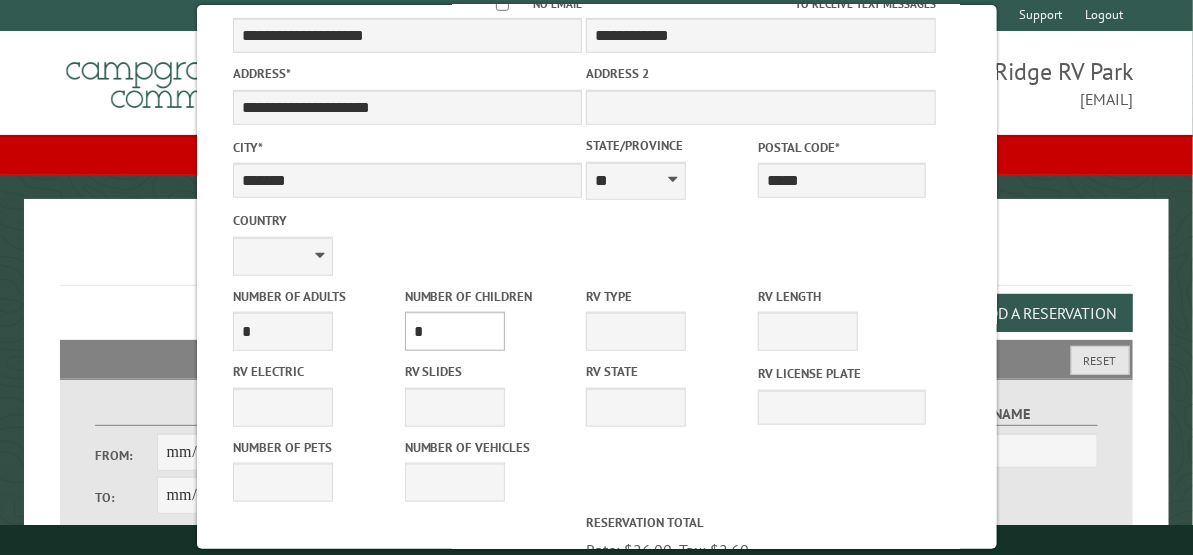 click on "* * * * * * * * * * **" at bounding box center (454, 331) 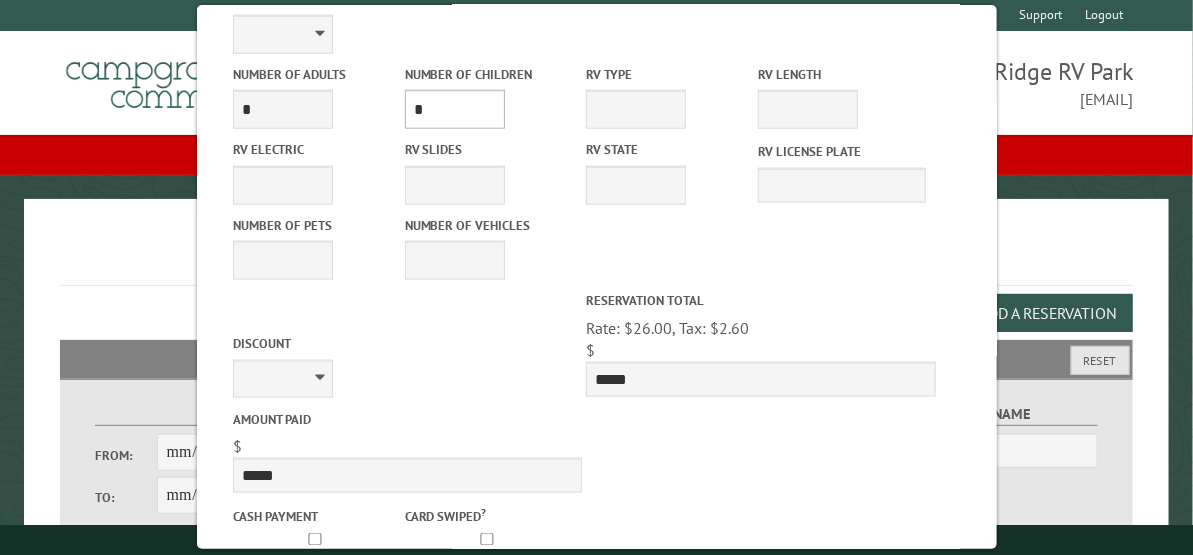 scroll, scrollTop: 777, scrollLeft: 0, axis: vertical 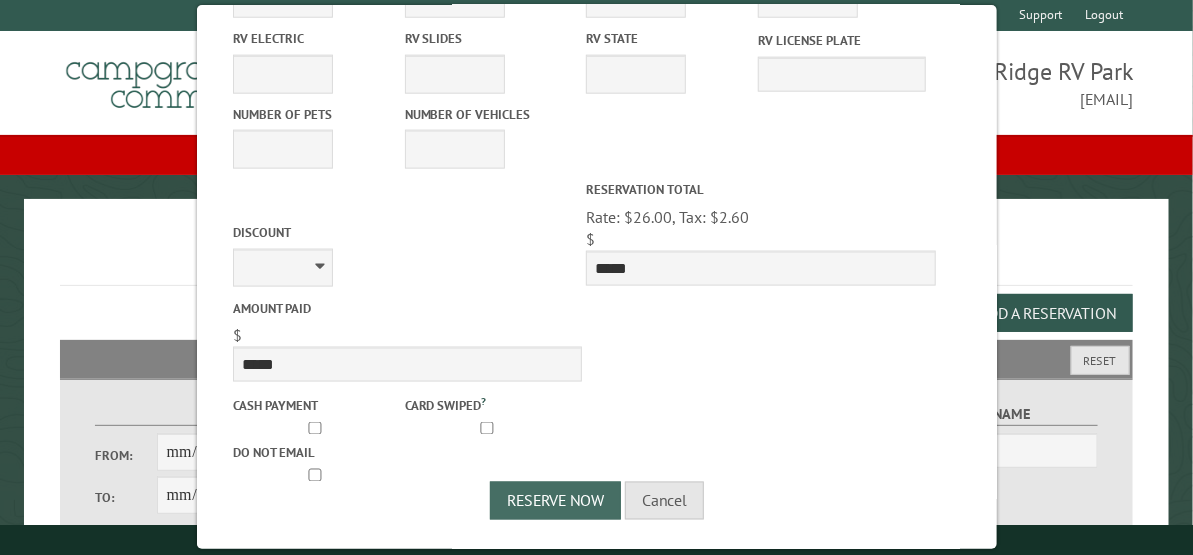 click on "Reserve Now" at bounding box center [555, 501] 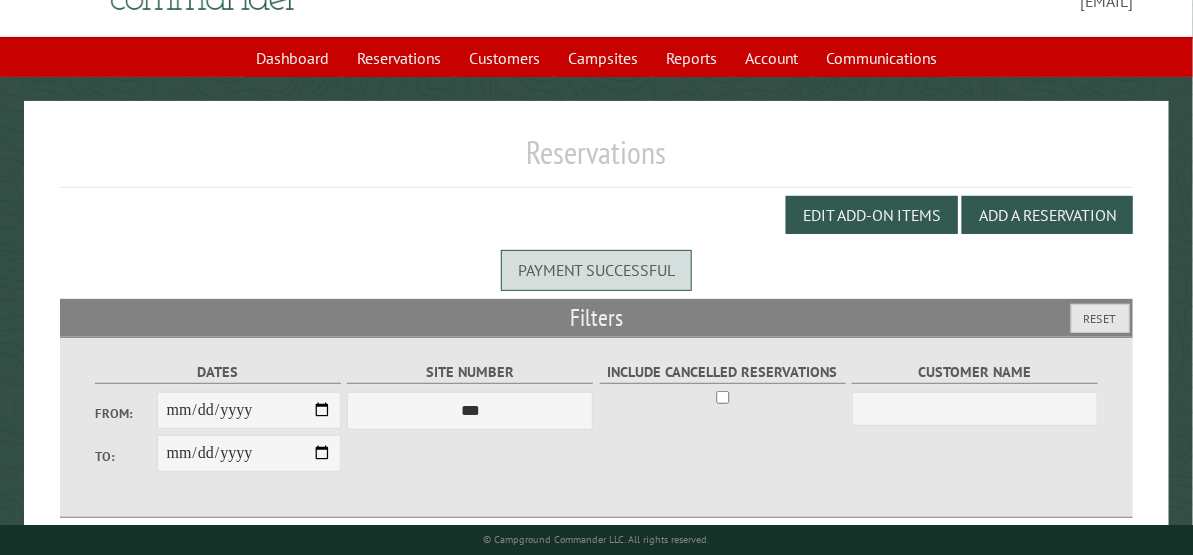 scroll, scrollTop: 0, scrollLeft: 0, axis: both 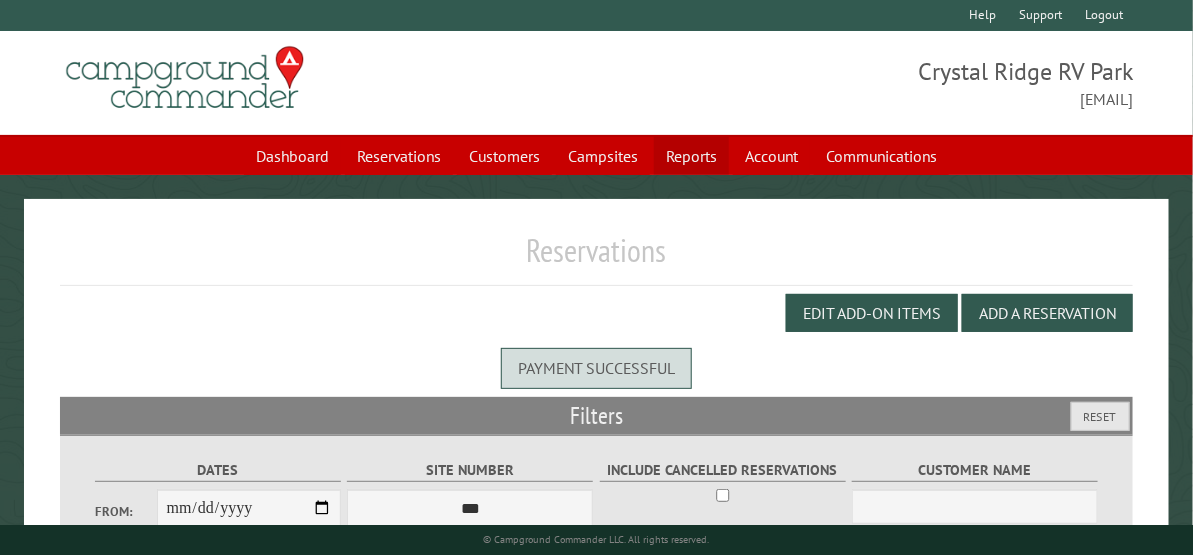 click on "Reports" at bounding box center (691, 156) 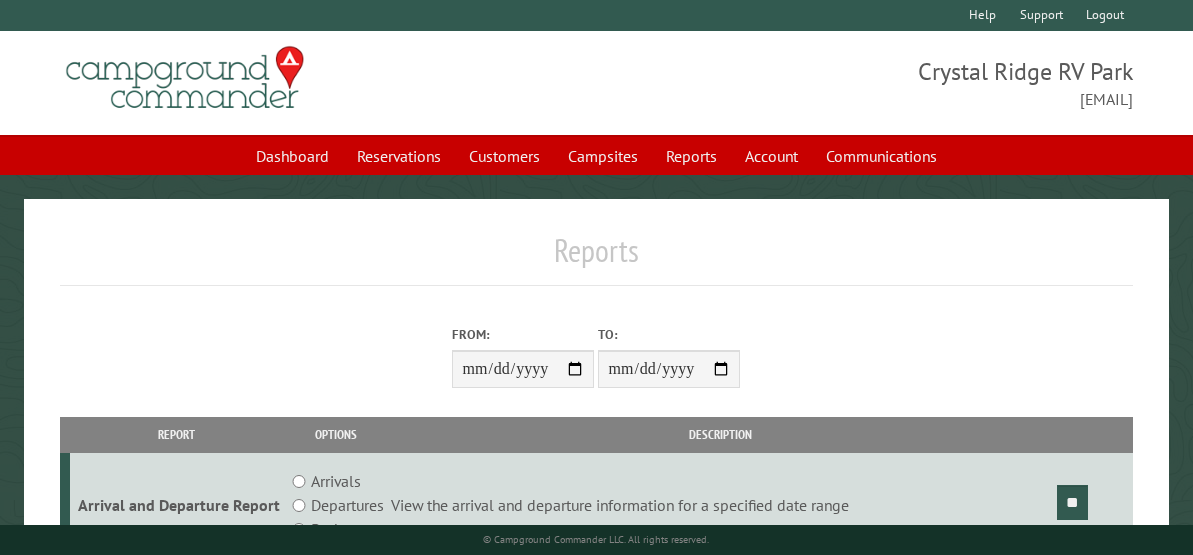 scroll, scrollTop: 0, scrollLeft: 0, axis: both 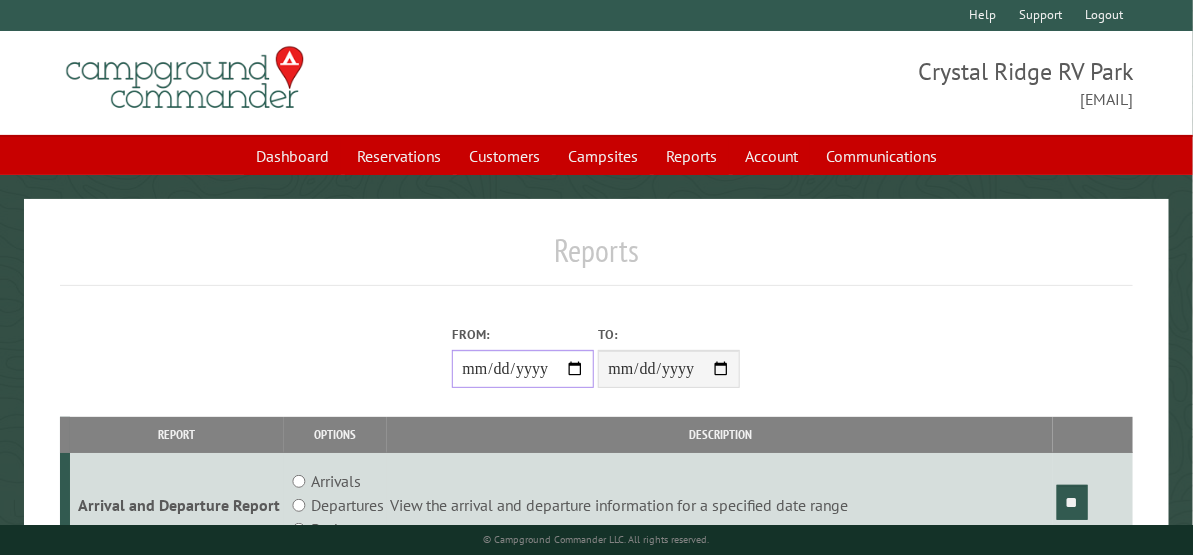 click on "From:" at bounding box center [523, 369] 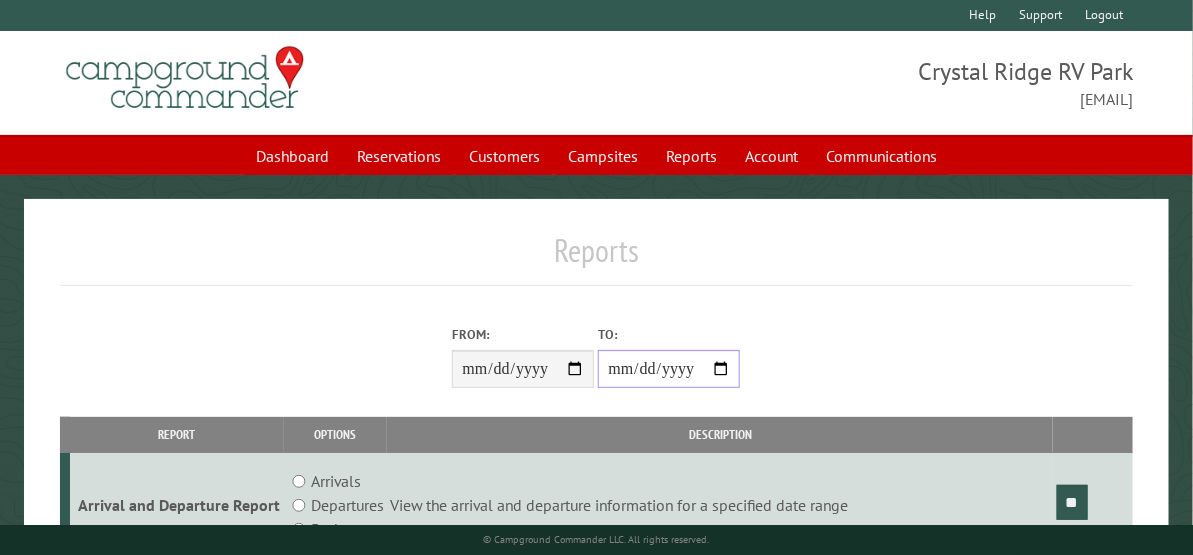 click on "**********" at bounding box center [669, 369] 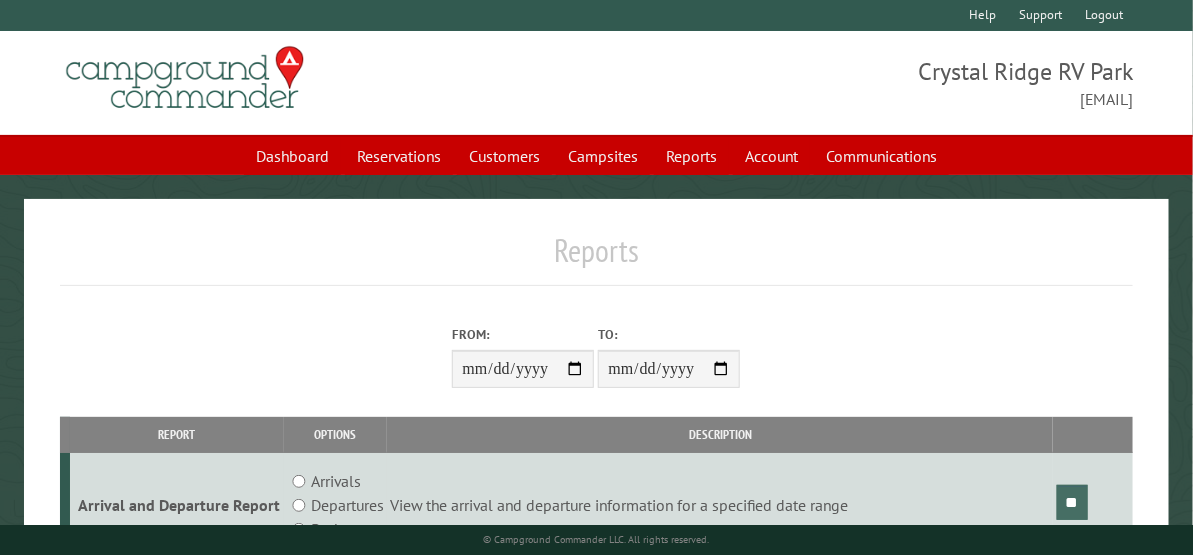 click on "**" at bounding box center [1072, 502] 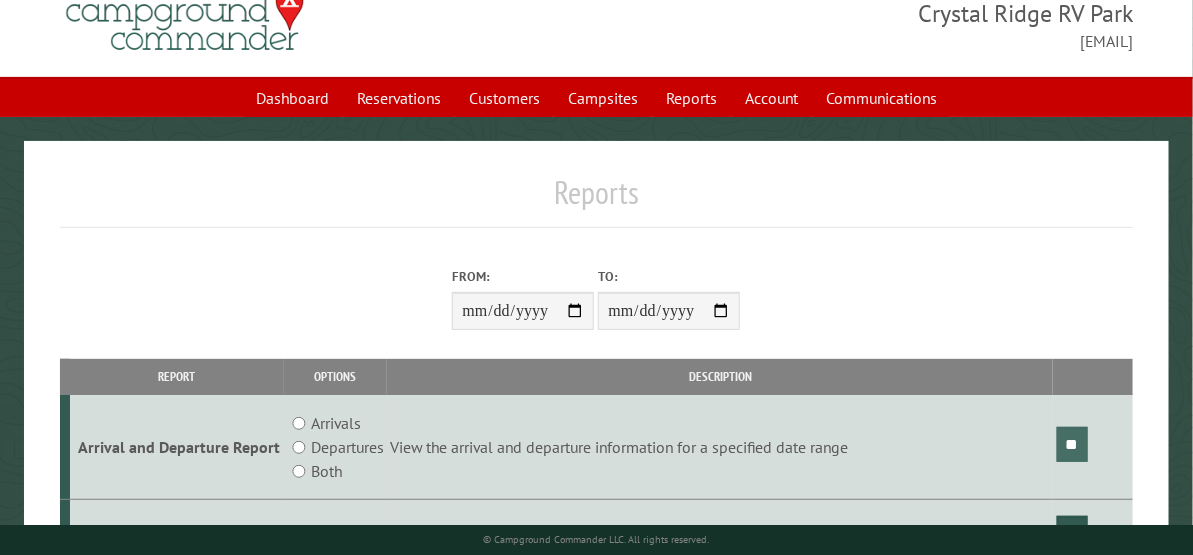 scroll, scrollTop: 0, scrollLeft: 0, axis: both 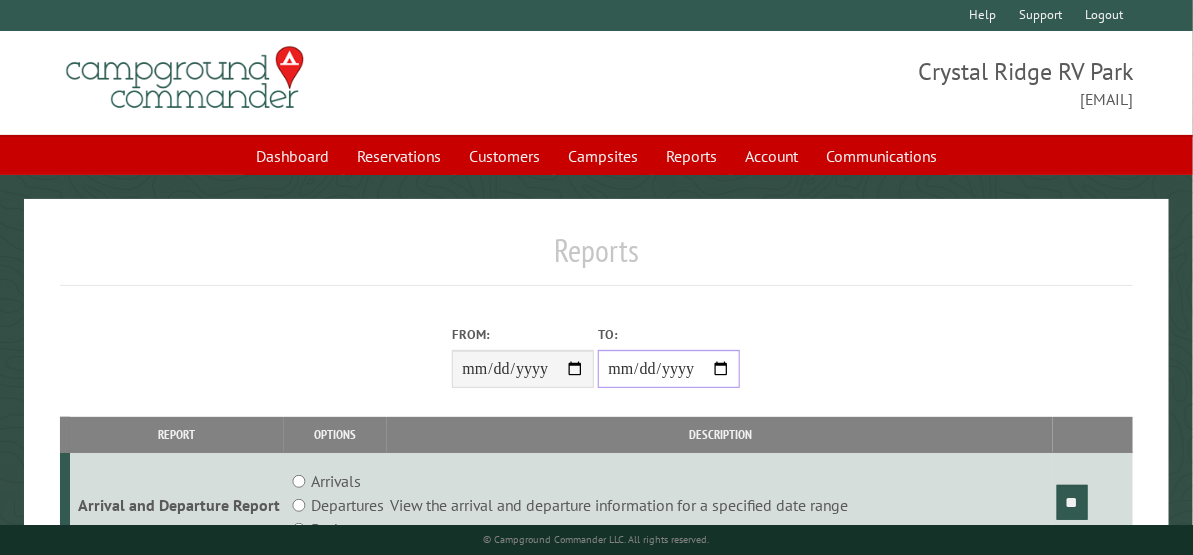 click on "**********" at bounding box center [669, 369] 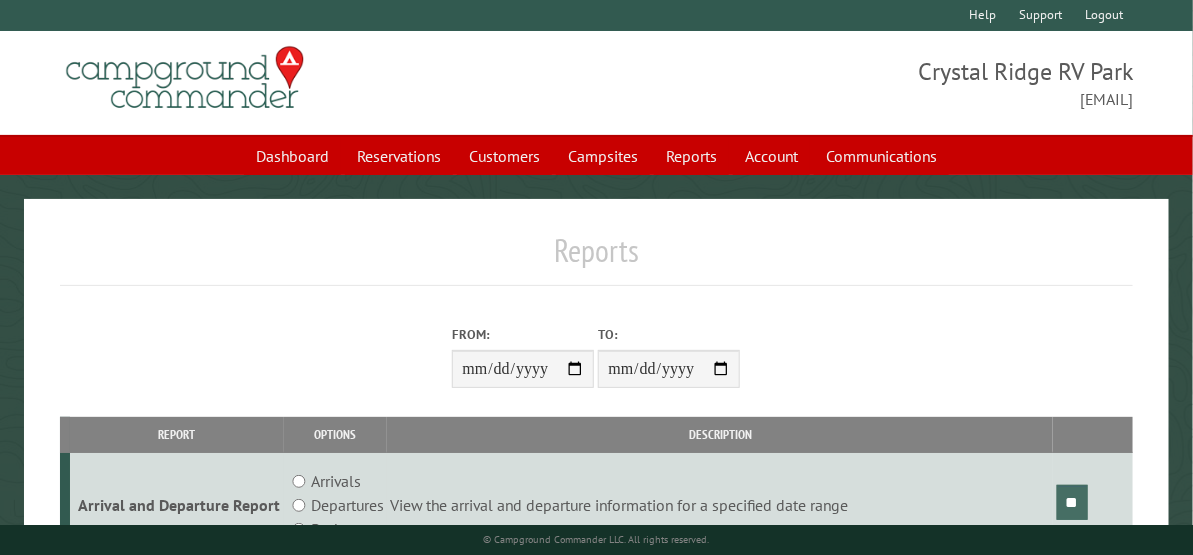 click on "**" at bounding box center [1072, 502] 